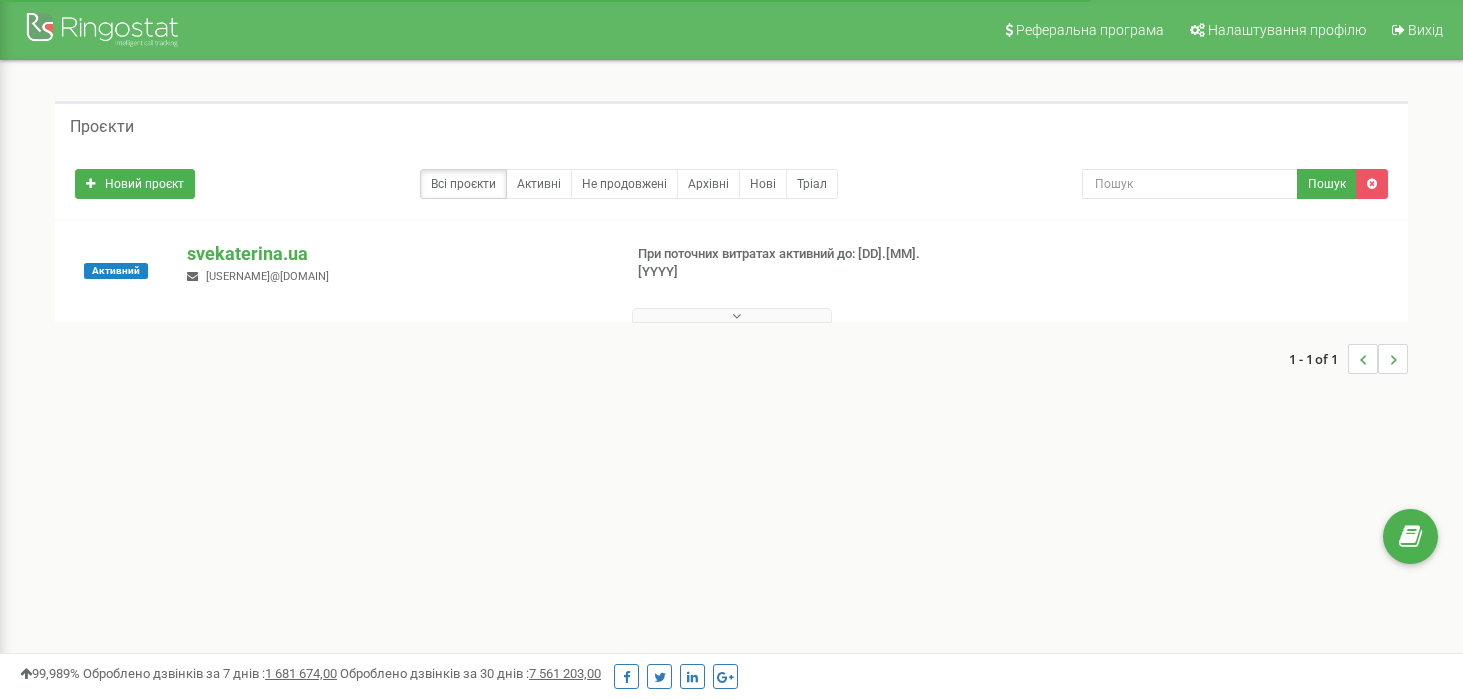 scroll, scrollTop: 0, scrollLeft: 0, axis: both 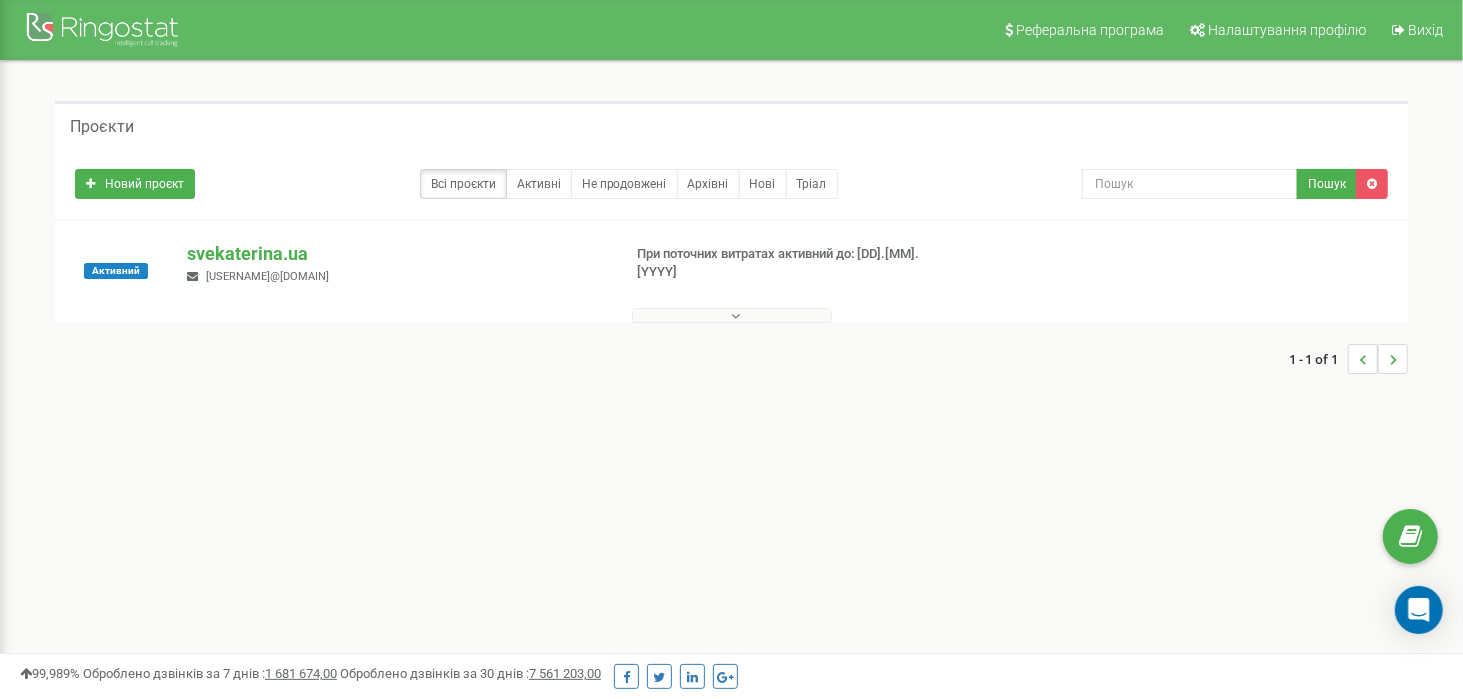 click at bounding box center (732, 315) 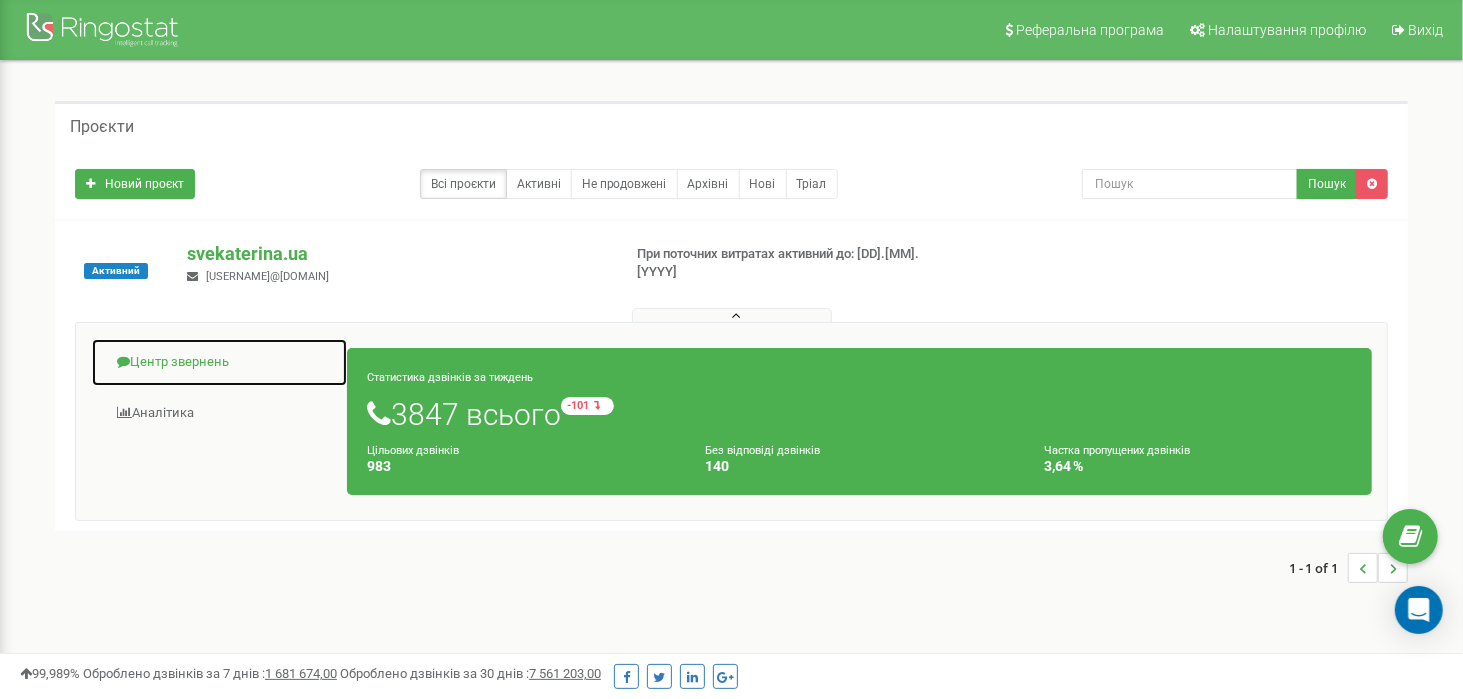 click on "Центр звернень" at bounding box center [219, 362] 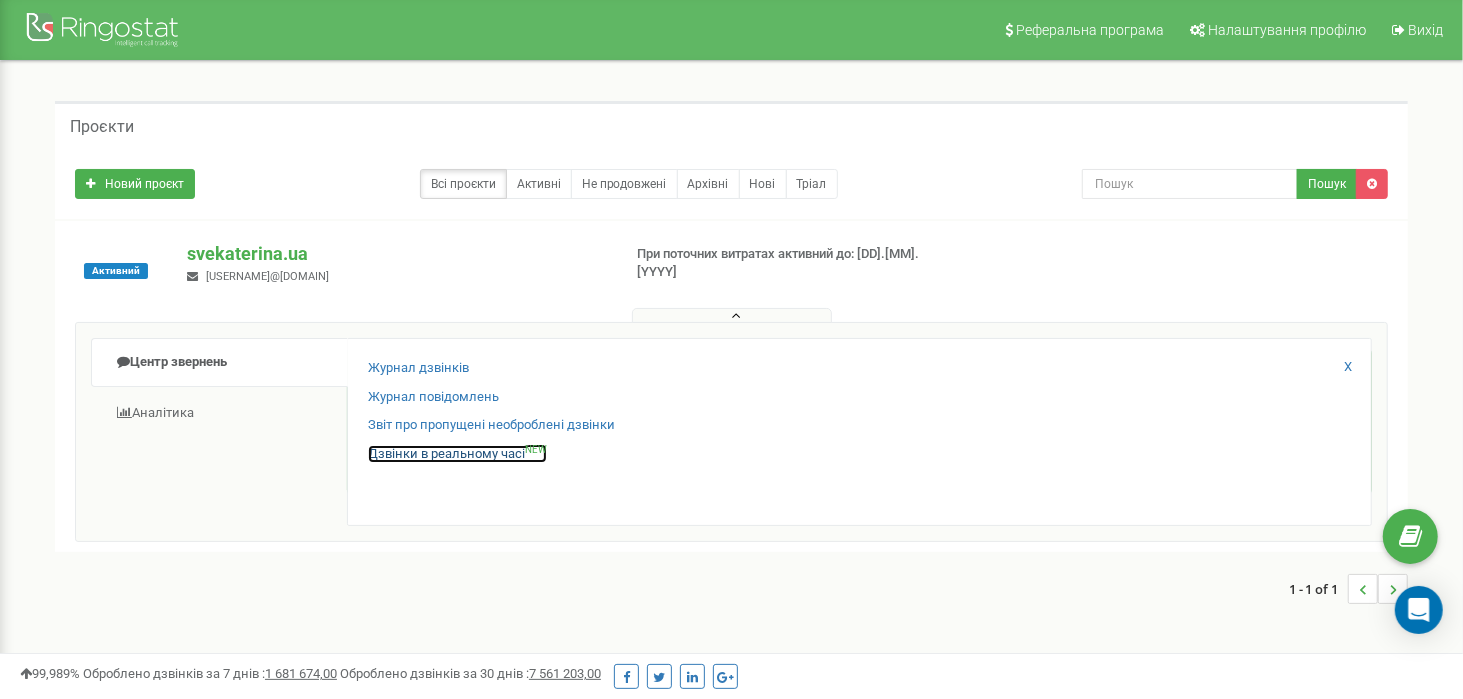 click on "Дзвінки в реальному часі  NEW" at bounding box center (457, 454) 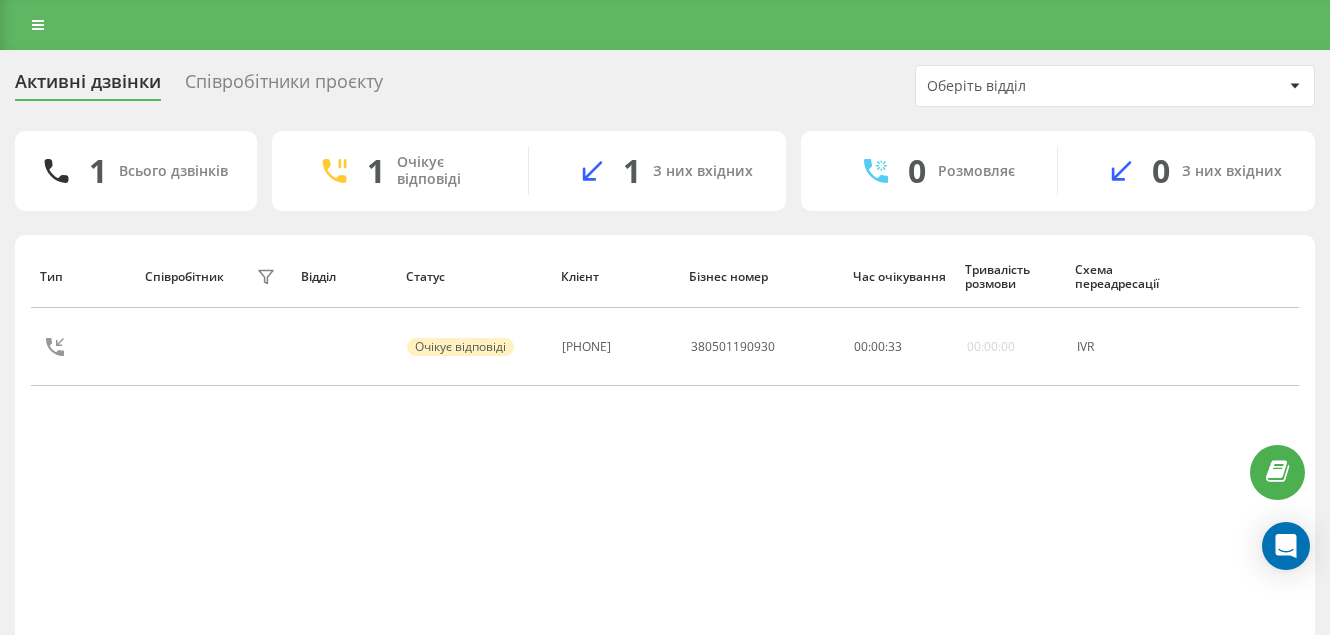 scroll, scrollTop: 0, scrollLeft: 0, axis: both 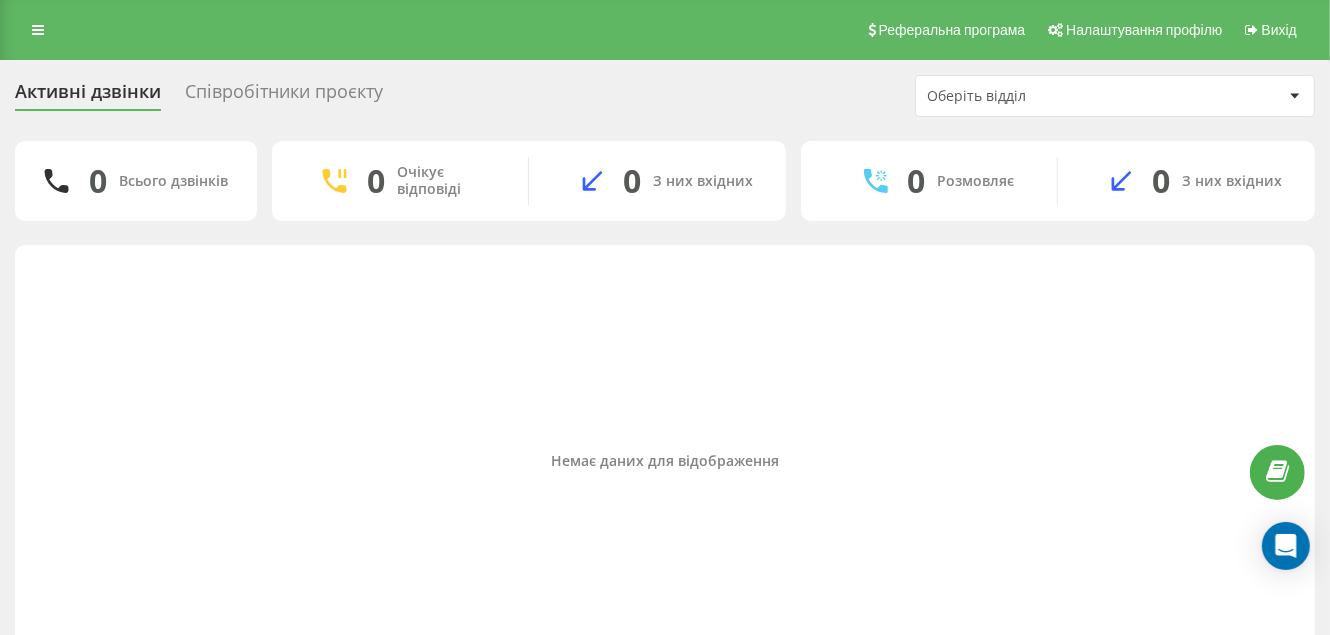 click on "Активні дзвінки Співробітники проєкту Оберіть відділ   0   Всього дзвінків   0   Очікує відповіді   0   З них вхідних   0   Розмовляє   0   З них вхідних Немає даних для відображення" at bounding box center [665, 381] 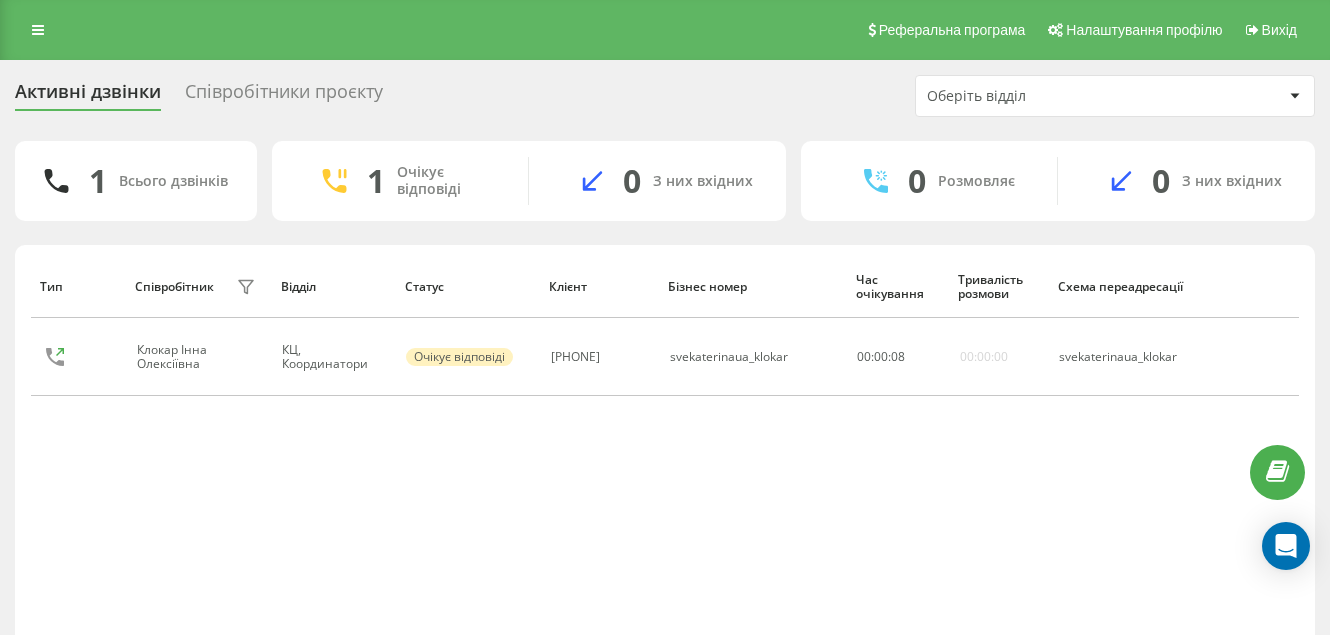 scroll, scrollTop: 0, scrollLeft: 0, axis: both 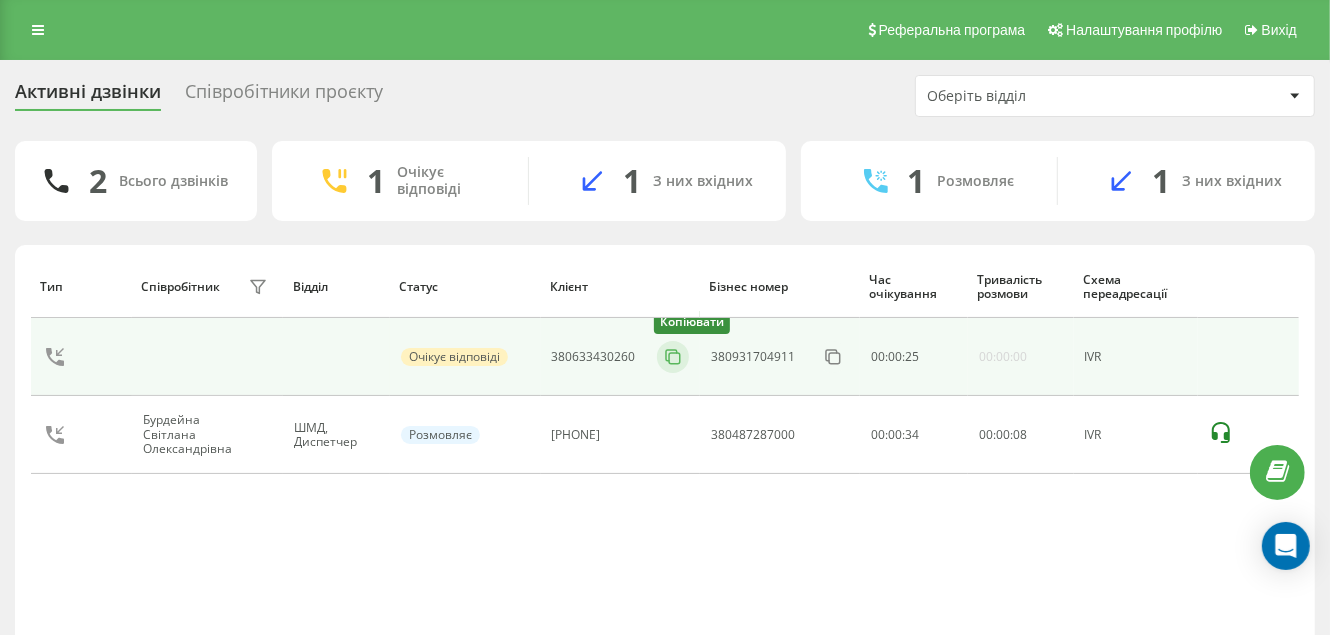 click 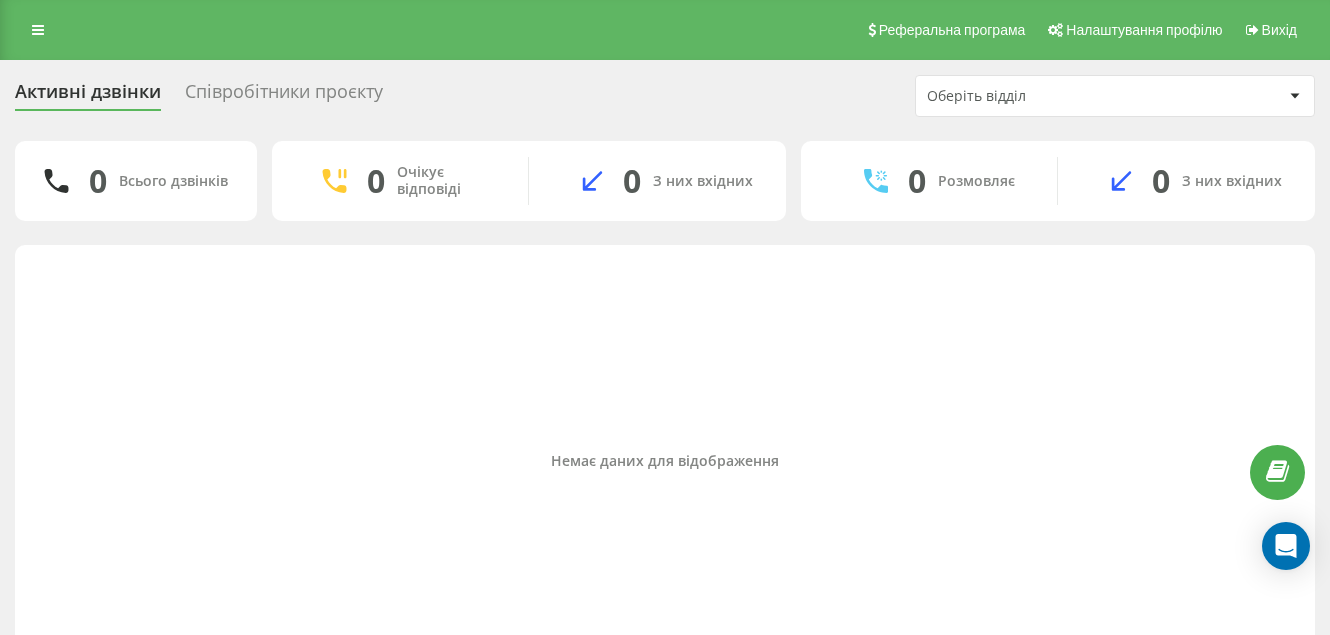 scroll, scrollTop: 0, scrollLeft: 0, axis: both 